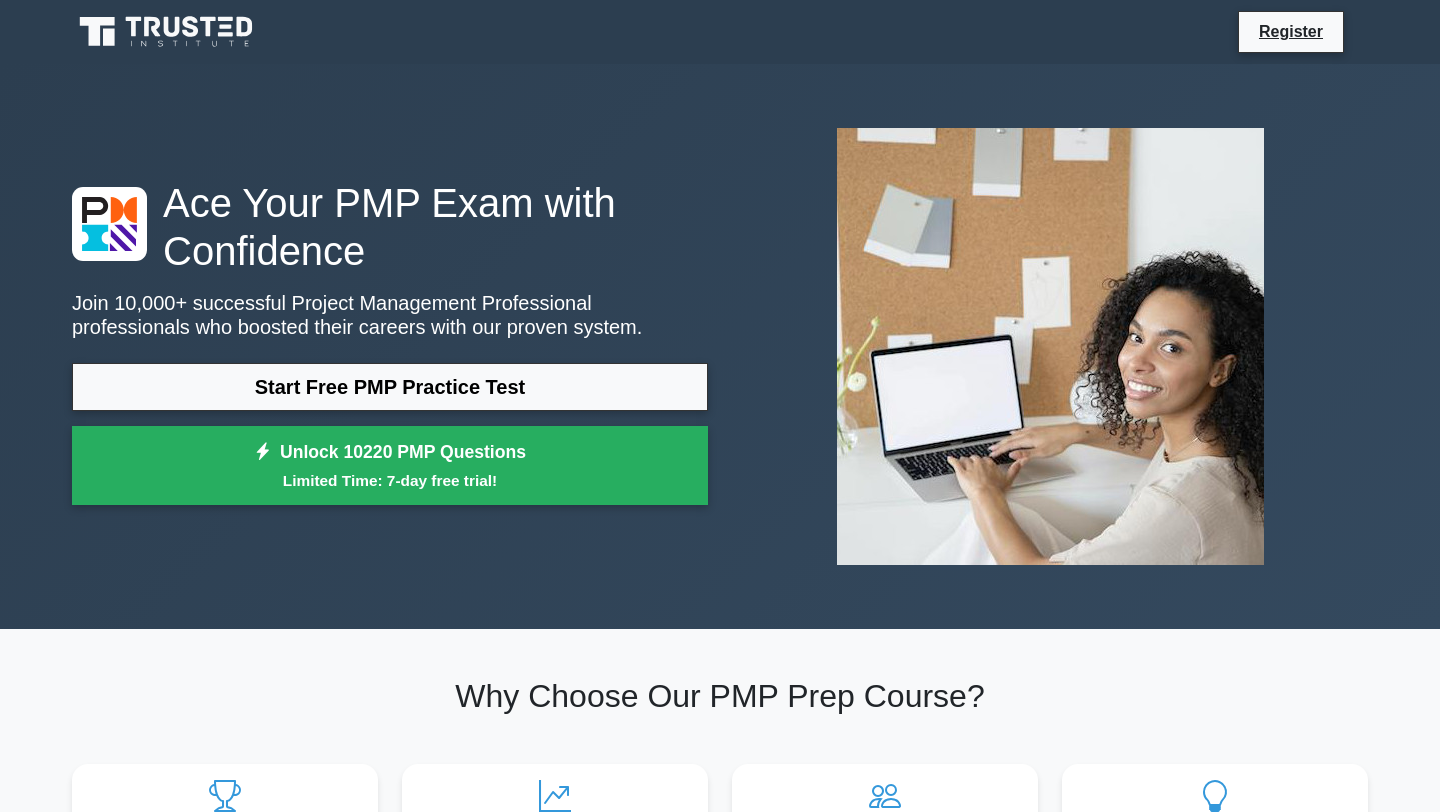 scroll, scrollTop: 0, scrollLeft: 0, axis: both 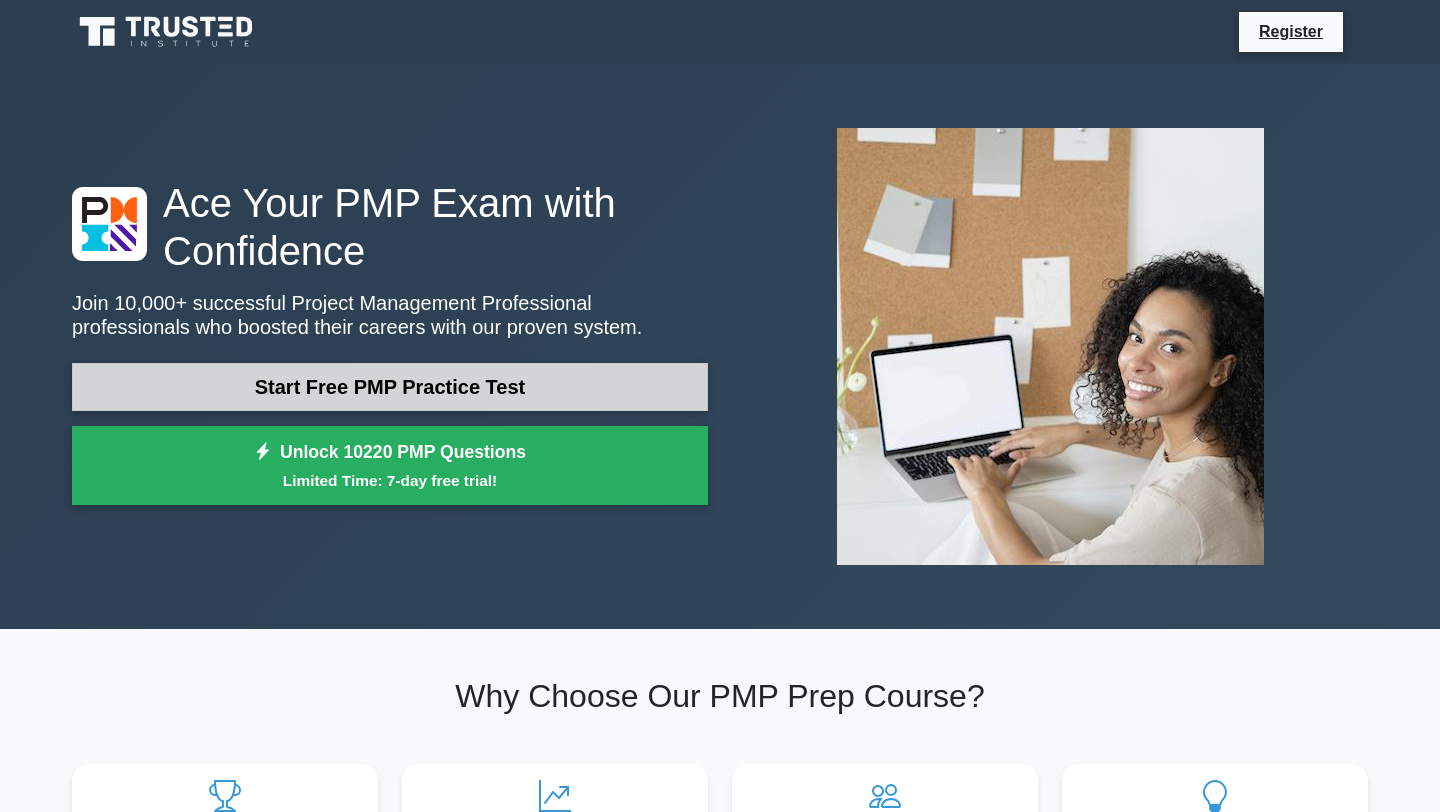 click on "Start Free PMP Practice Test" at bounding box center [390, 387] 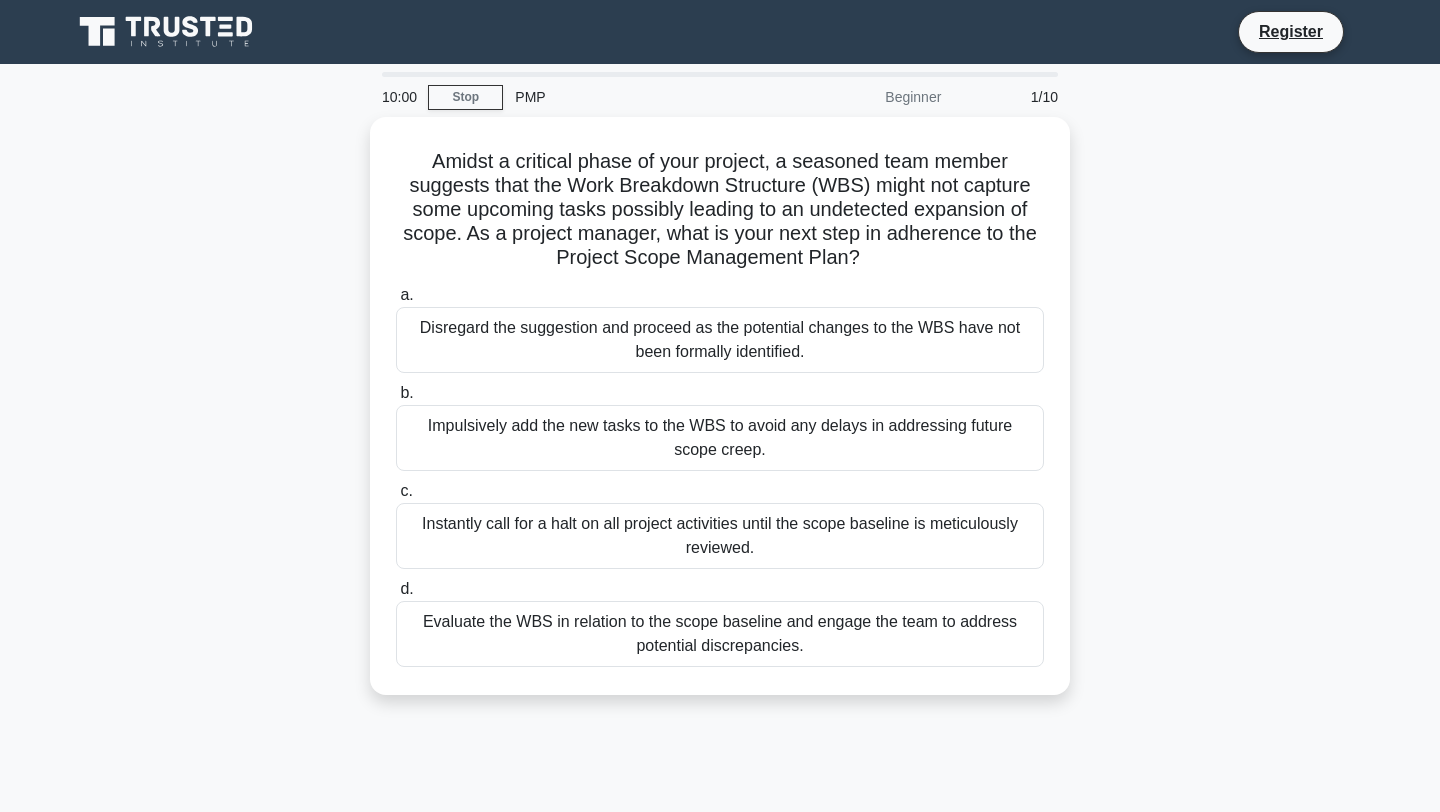 scroll, scrollTop: 0, scrollLeft: 0, axis: both 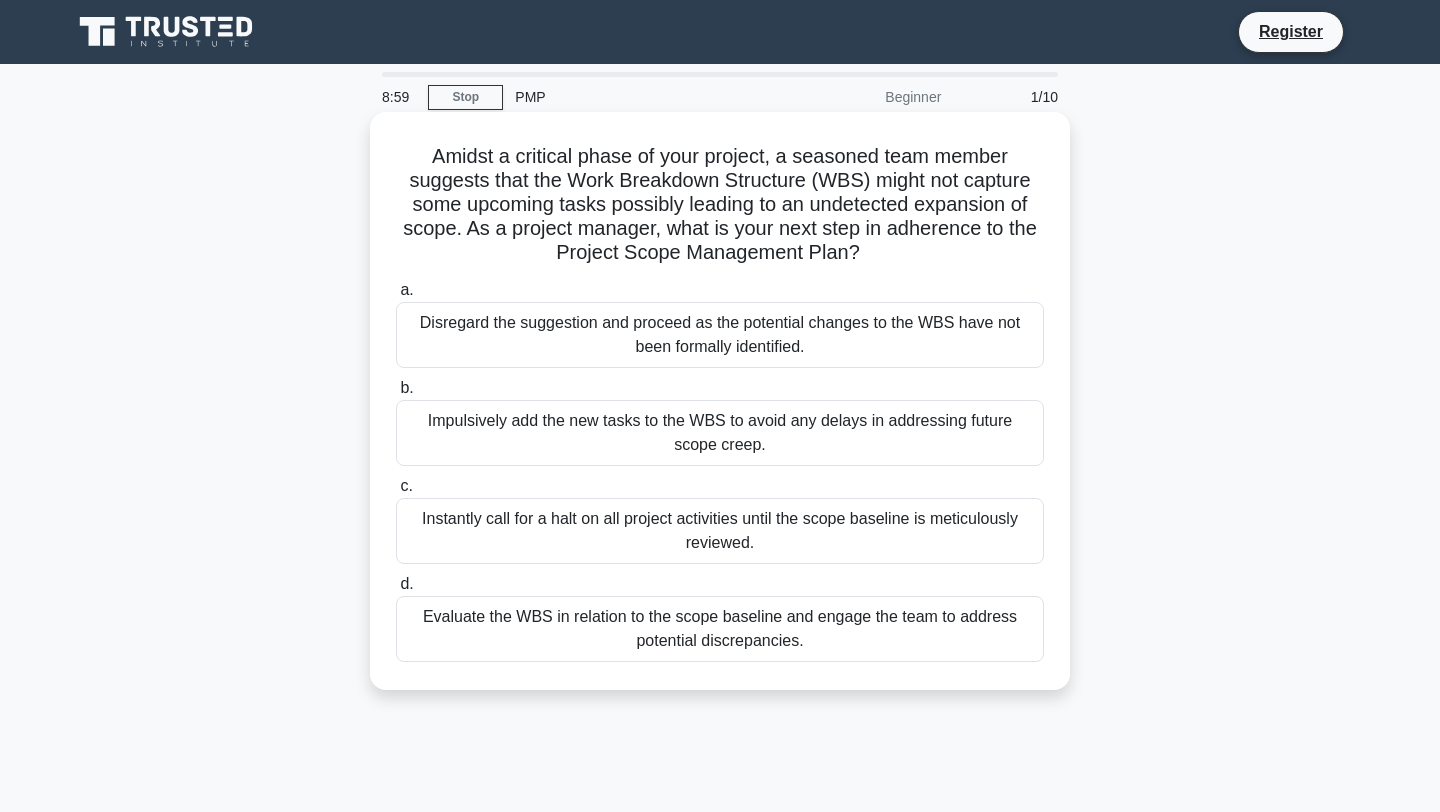 click on "Evaluate the WBS in relation to the scope baseline and engage the team to address potential discrepancies." at bounding box center [720, 629] 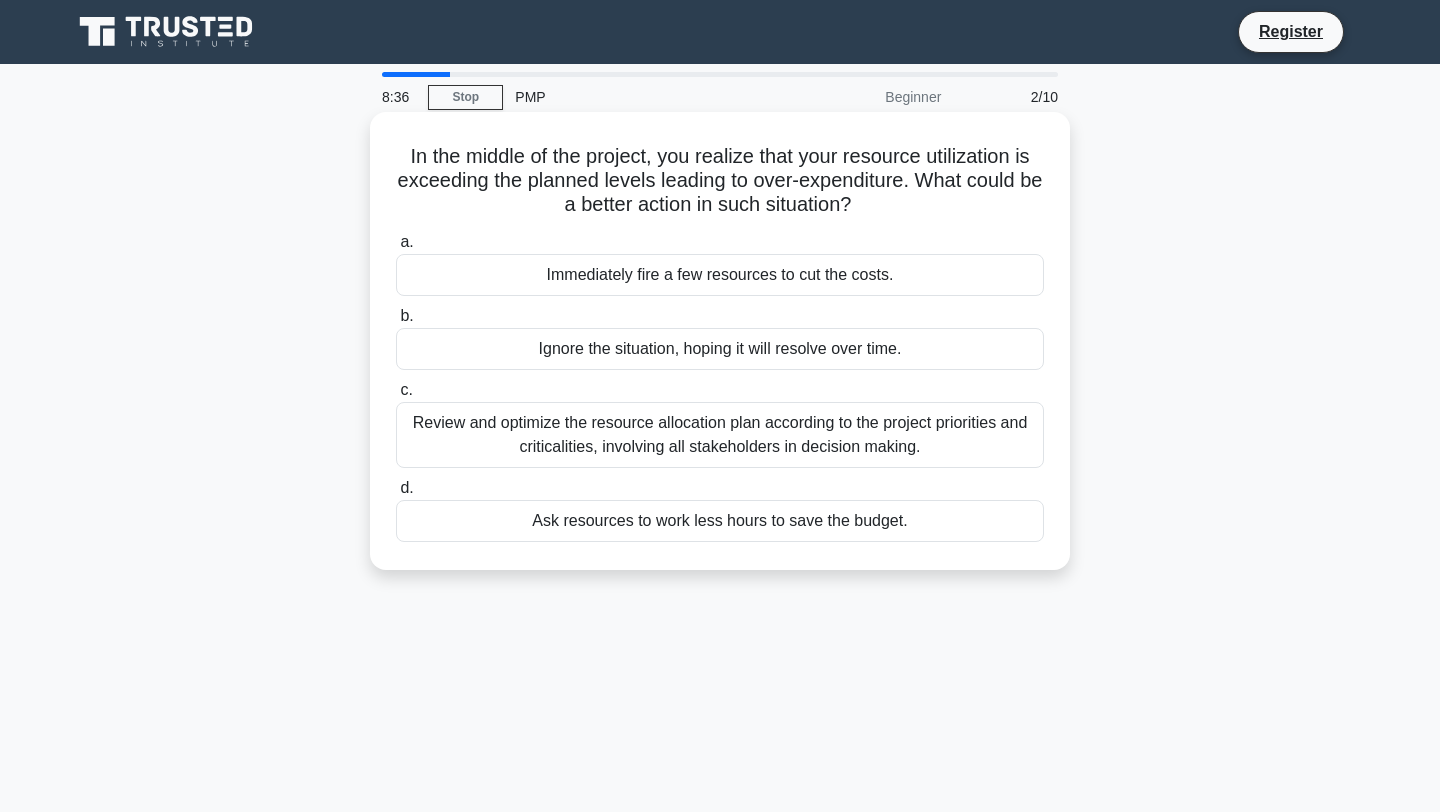 click on "Review and optimize the resource allocation plan according to the project priorities and criticalities, involving all stakeholders in decision making." at bounding box center (720, 435) 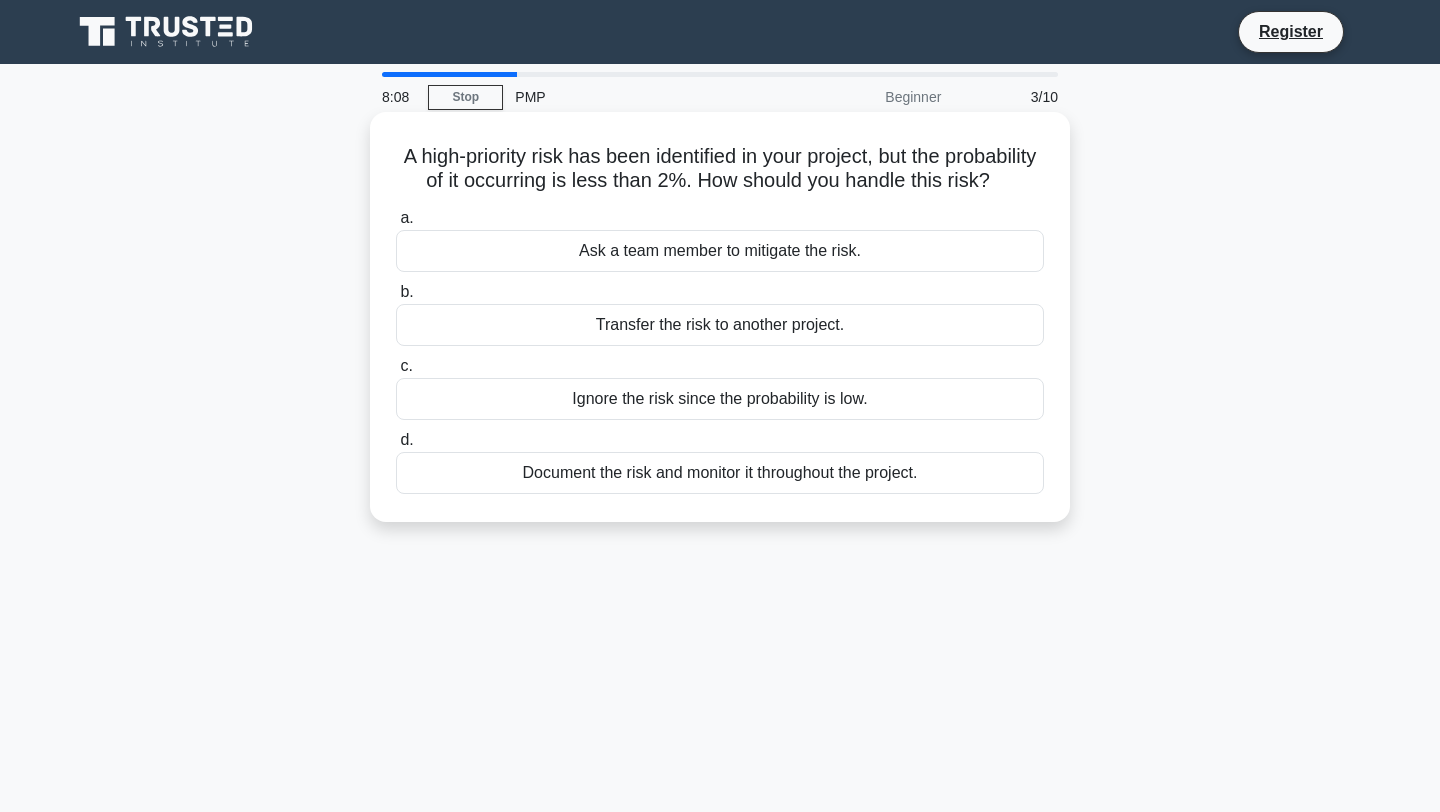 click on "Document the risk and monitor it throughout the project." at bounding box center (720, 473) 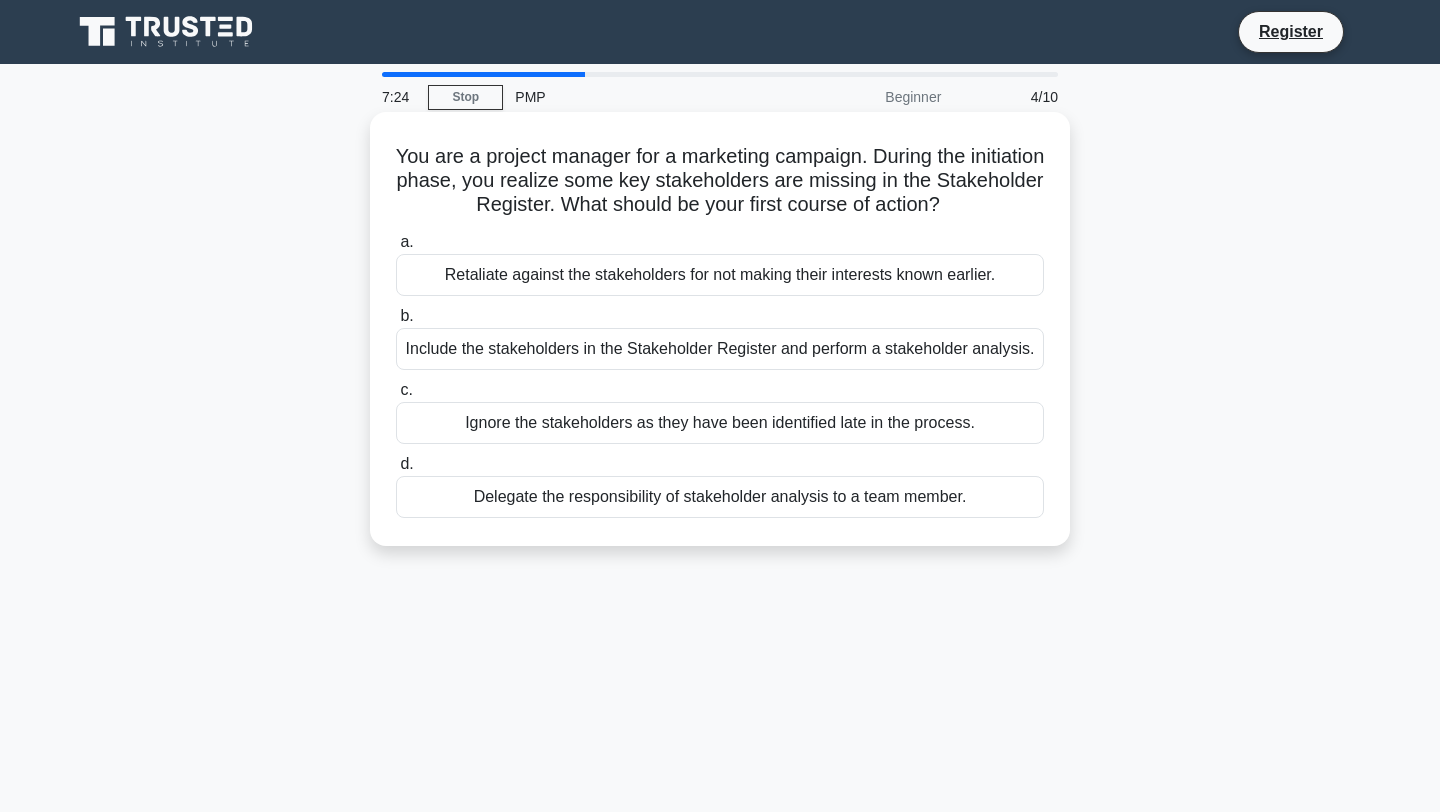 click on "Include the stakeholders in the Stakeholder Register and perform a stakeholder analysis." at bounding box center [720, 349] 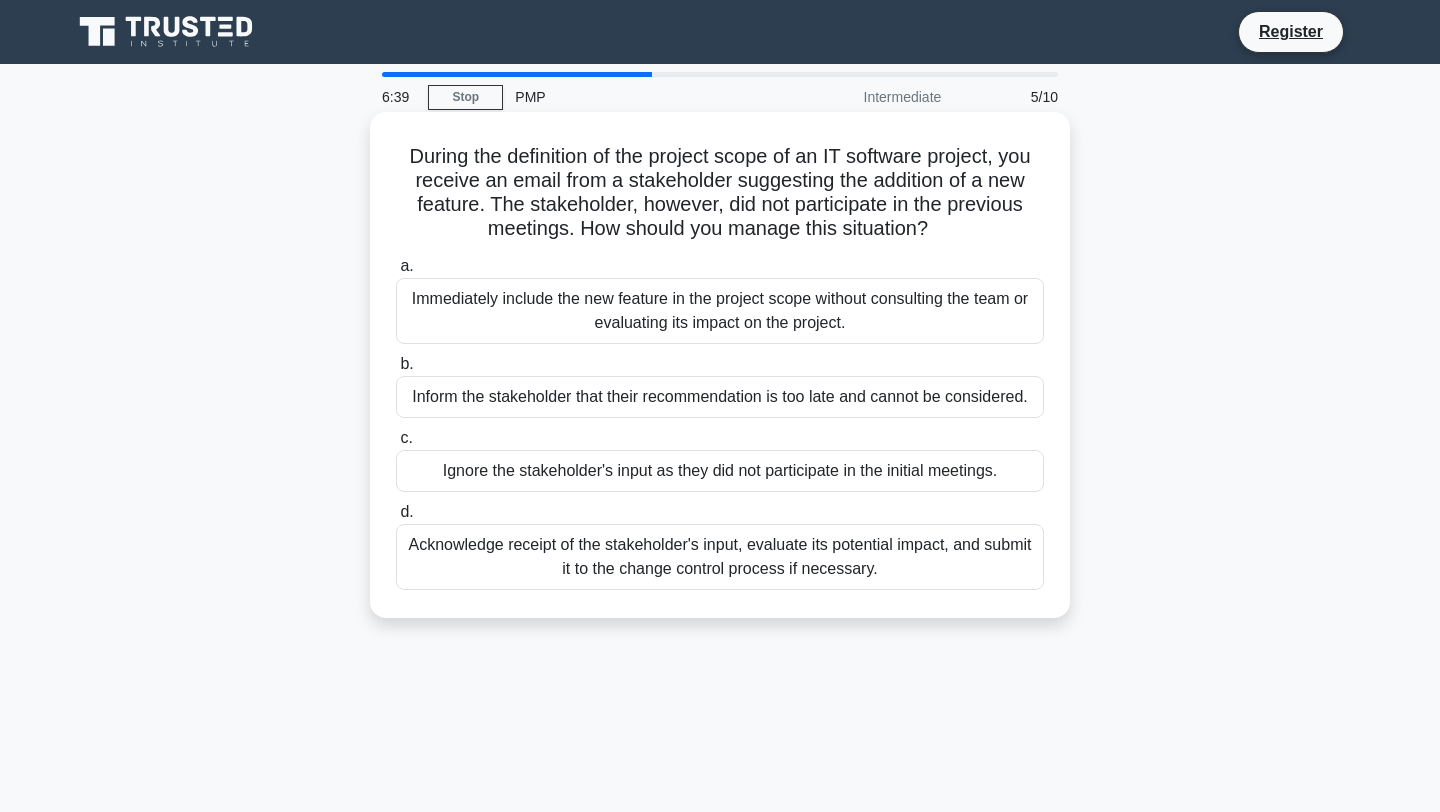 click on "Inform the stakeholder that their recommendation is too late and cannot be considered." at bounding box center (720, 397) 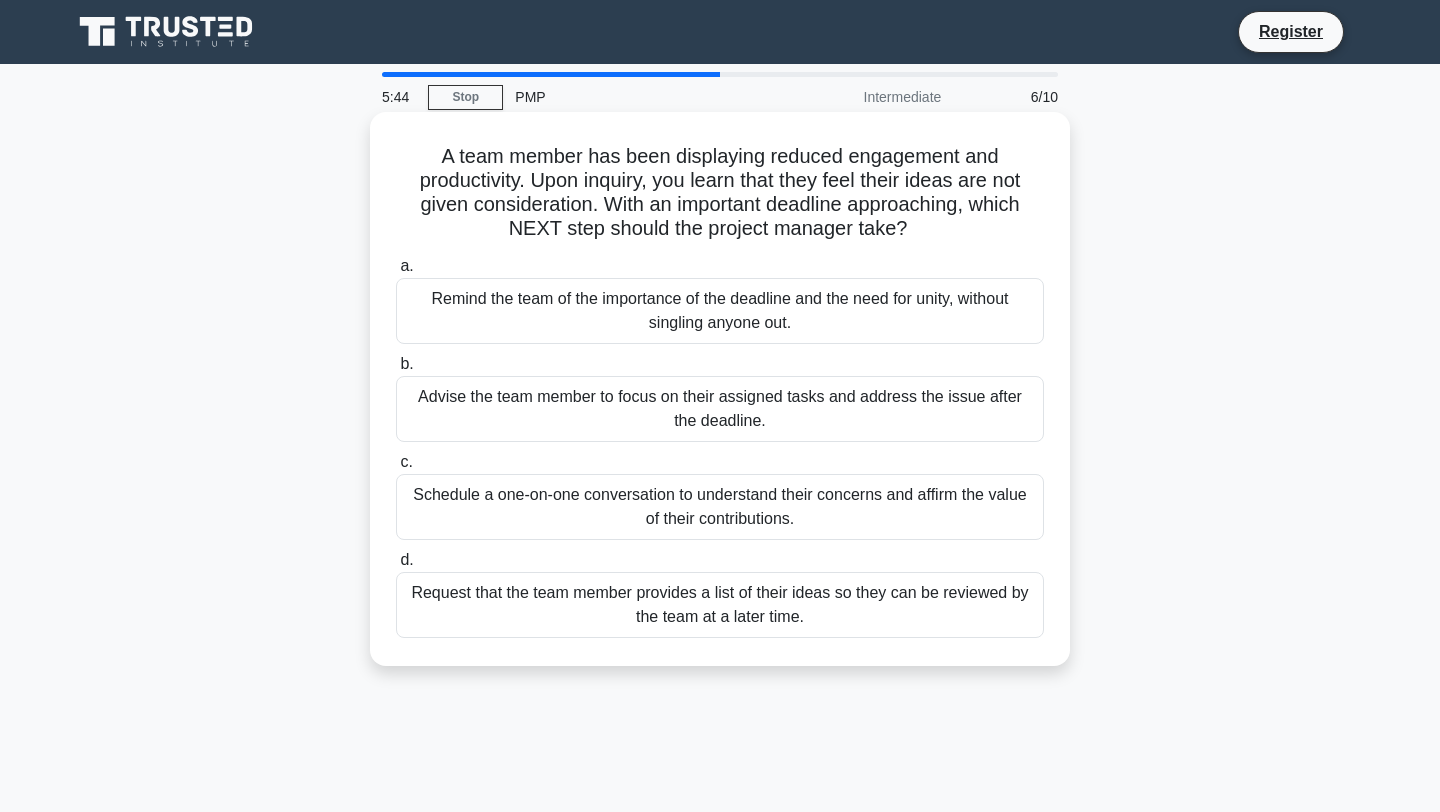 click on "Schedule a one-on-one conversation to understand their concerns and affirm the value of their contributions." at bounding box center (720, 507) 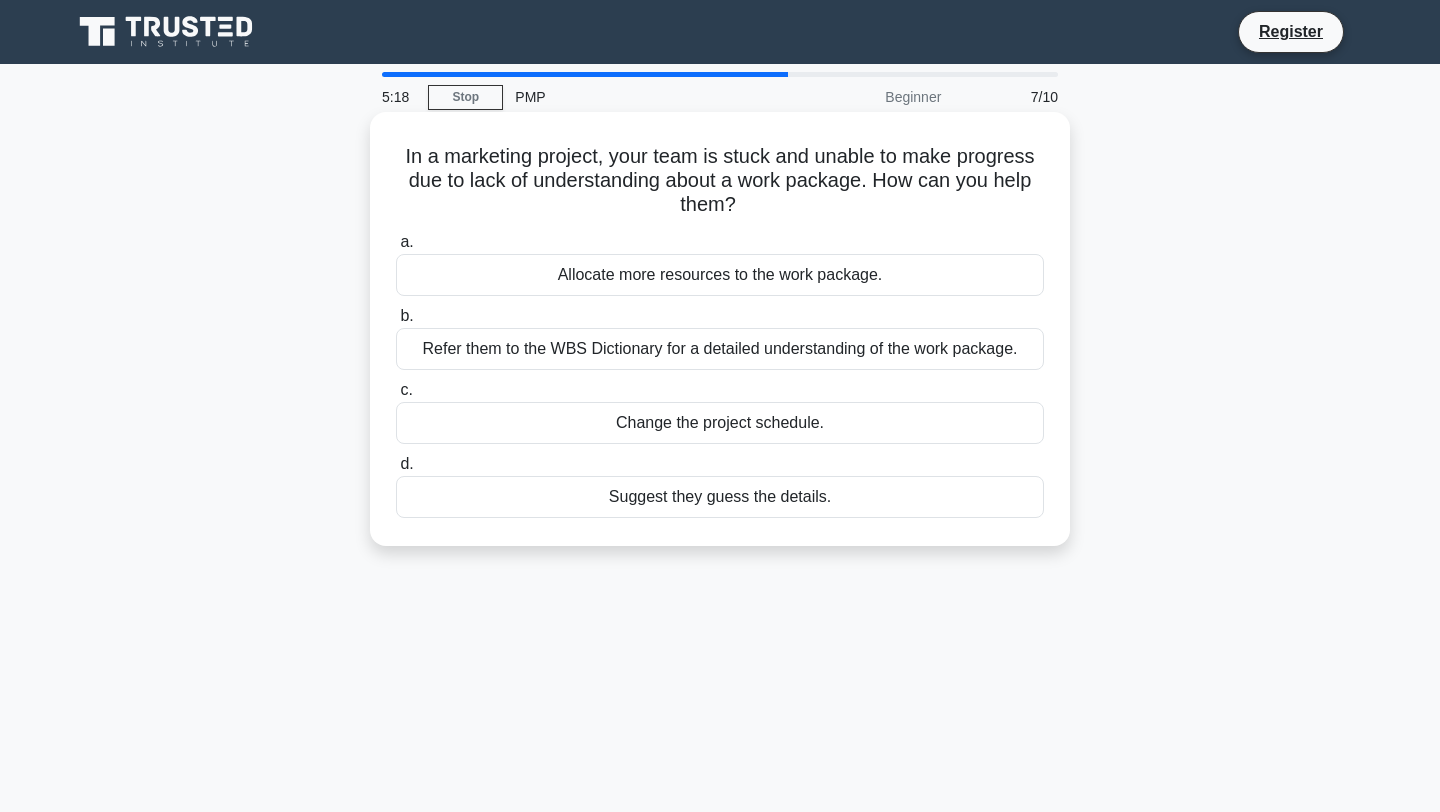 click on "Refer them to the WBS Dictionary for a detailed understanding of the work package." at bounding box center (720, 349) 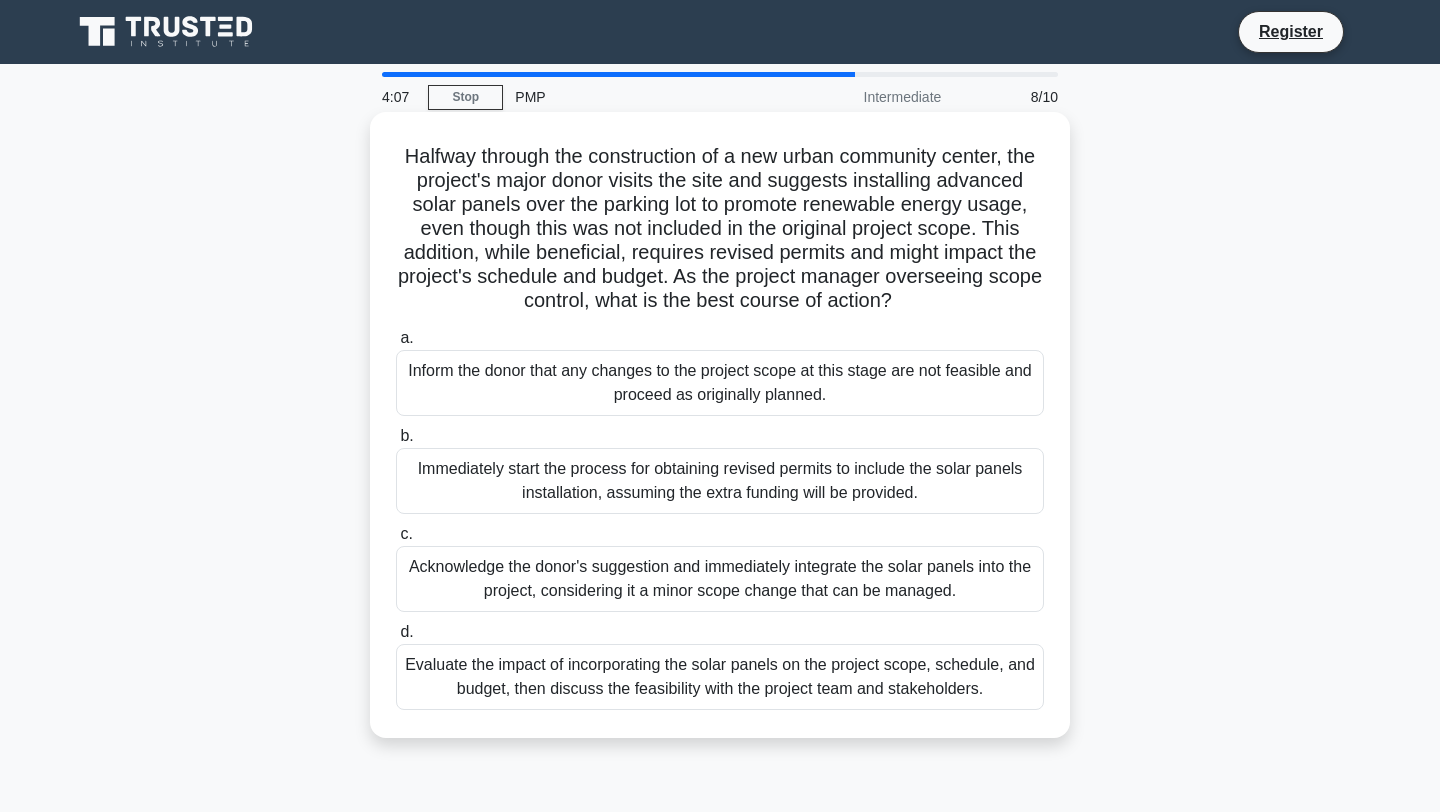 click on "Evaluate the impact of incorporating the solar panels on the project scope, schedule, and budget, then discuss the feasibility with the project team and stakeholders." at bounding box center (720, 677) 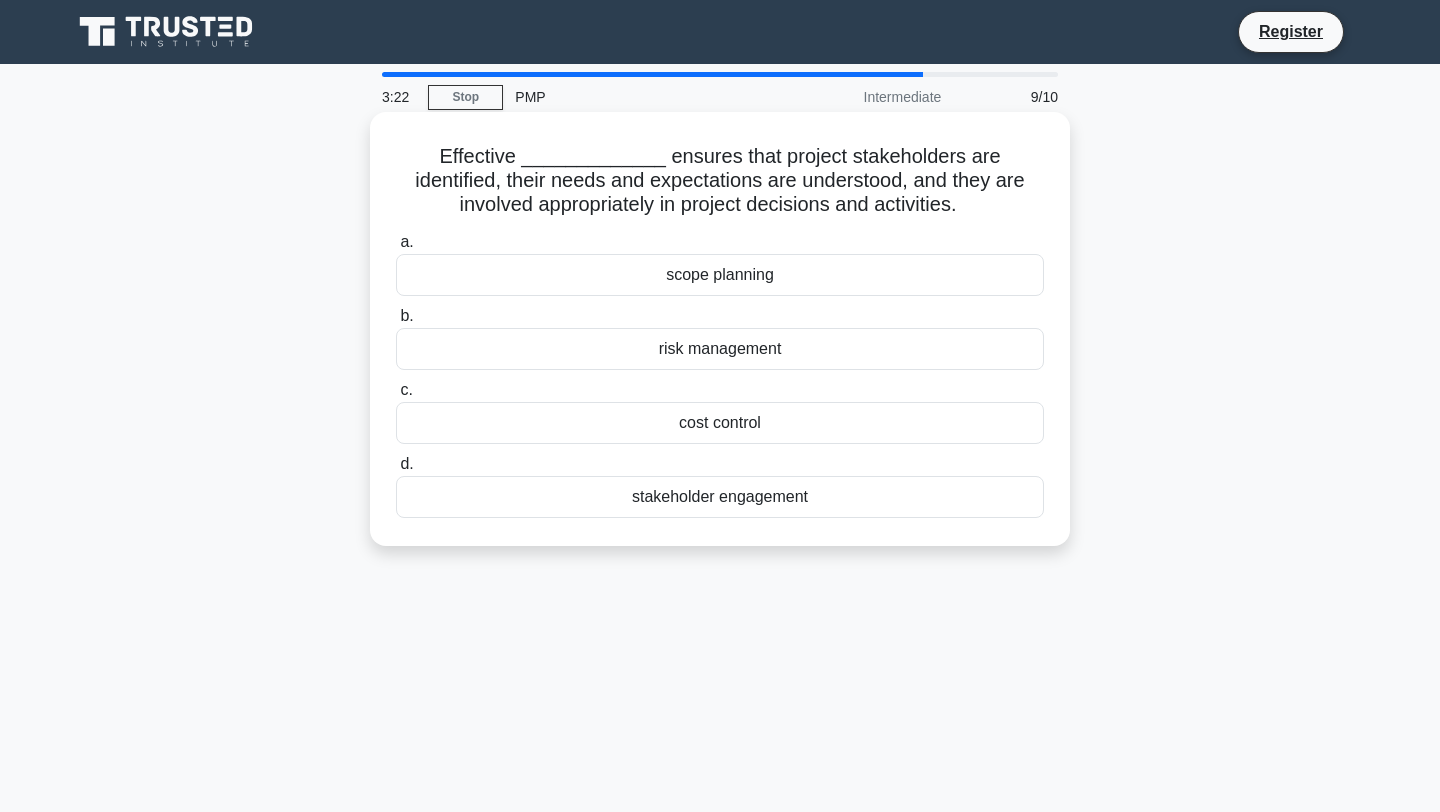 click on "stakeholder engagement" at bounding box center [720, 497] 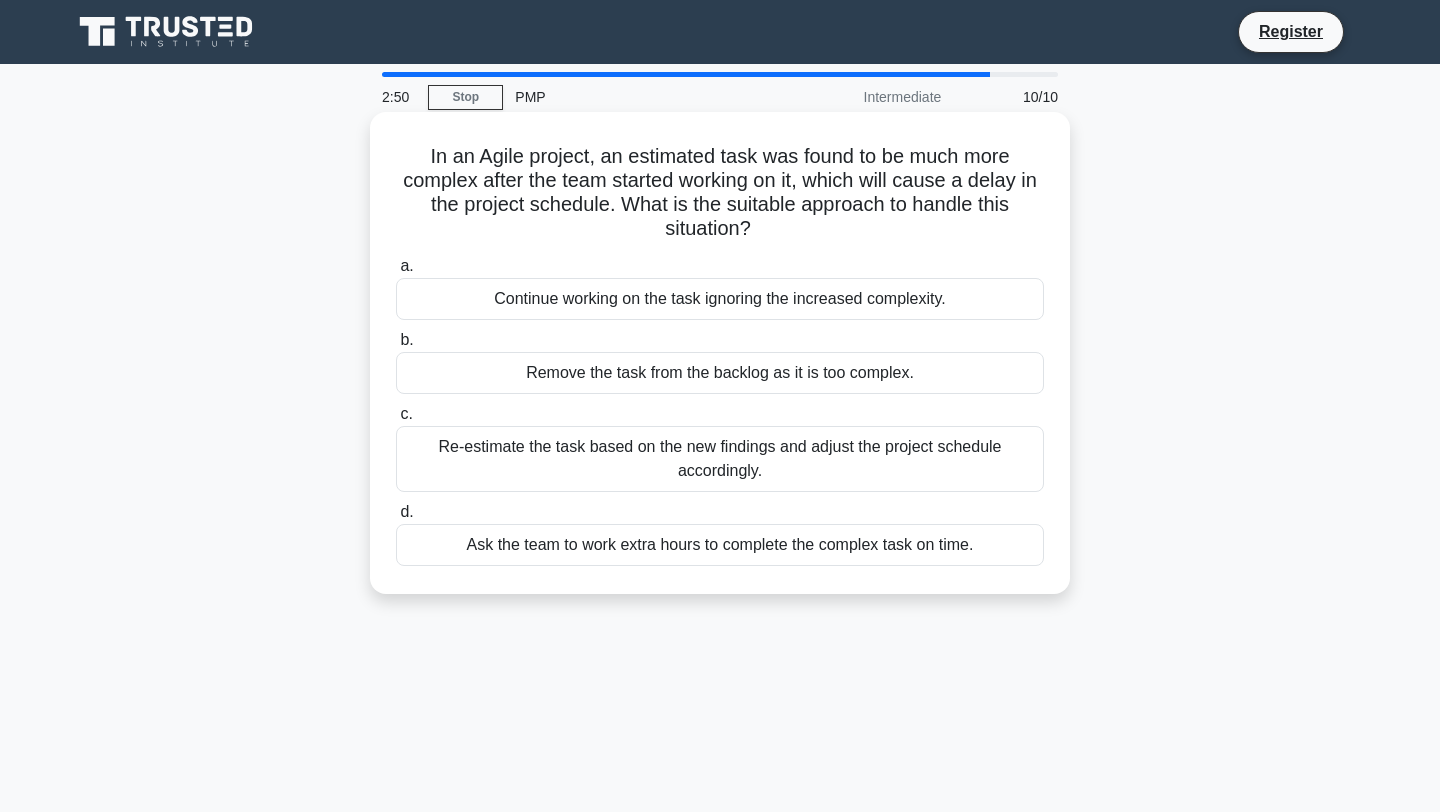 click on "Re-estimate the task based on the new findings and adjust the project schedule accordingly." at bounding box center (720, 459) 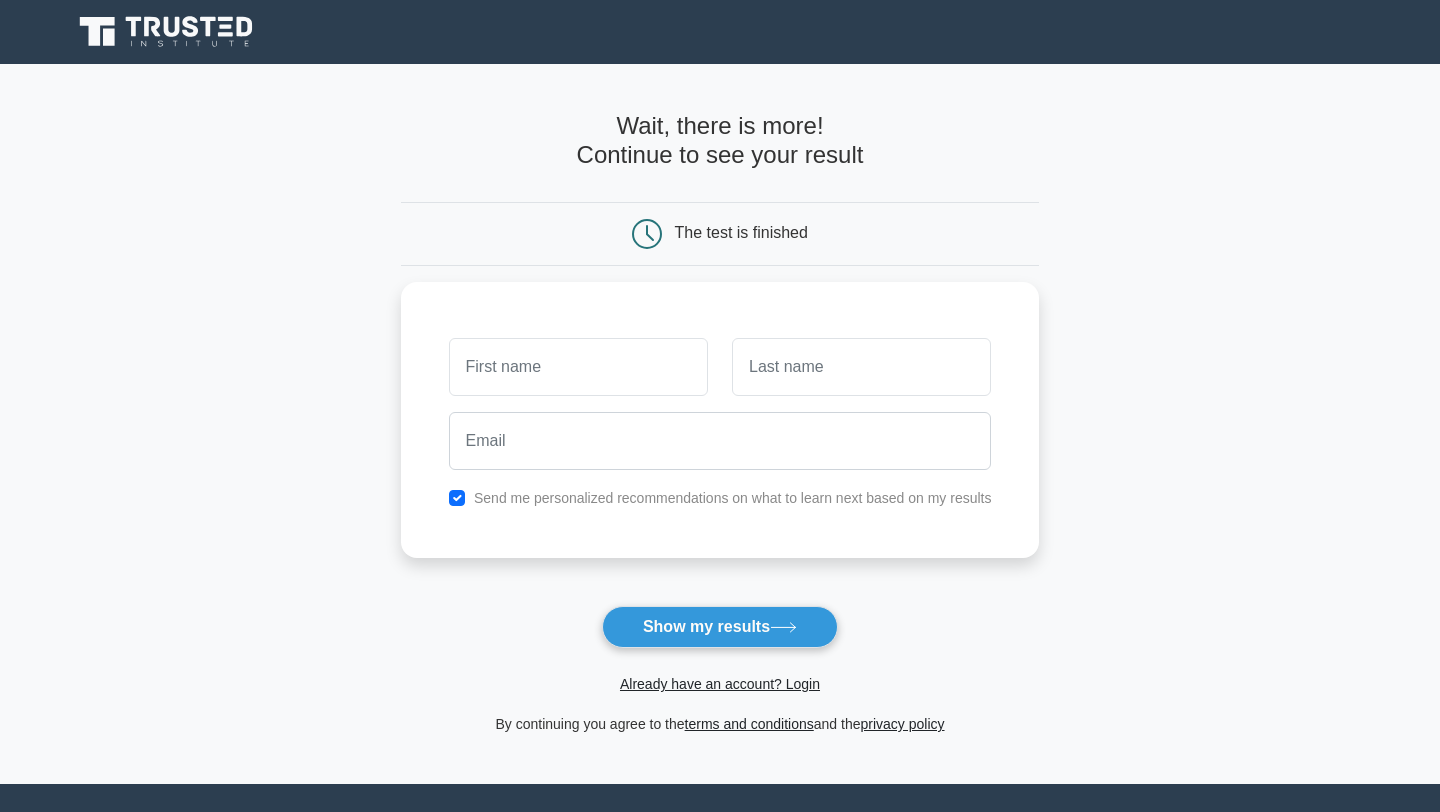 scroll, scrollTop: 0, scrollLeft: 0, axis: both 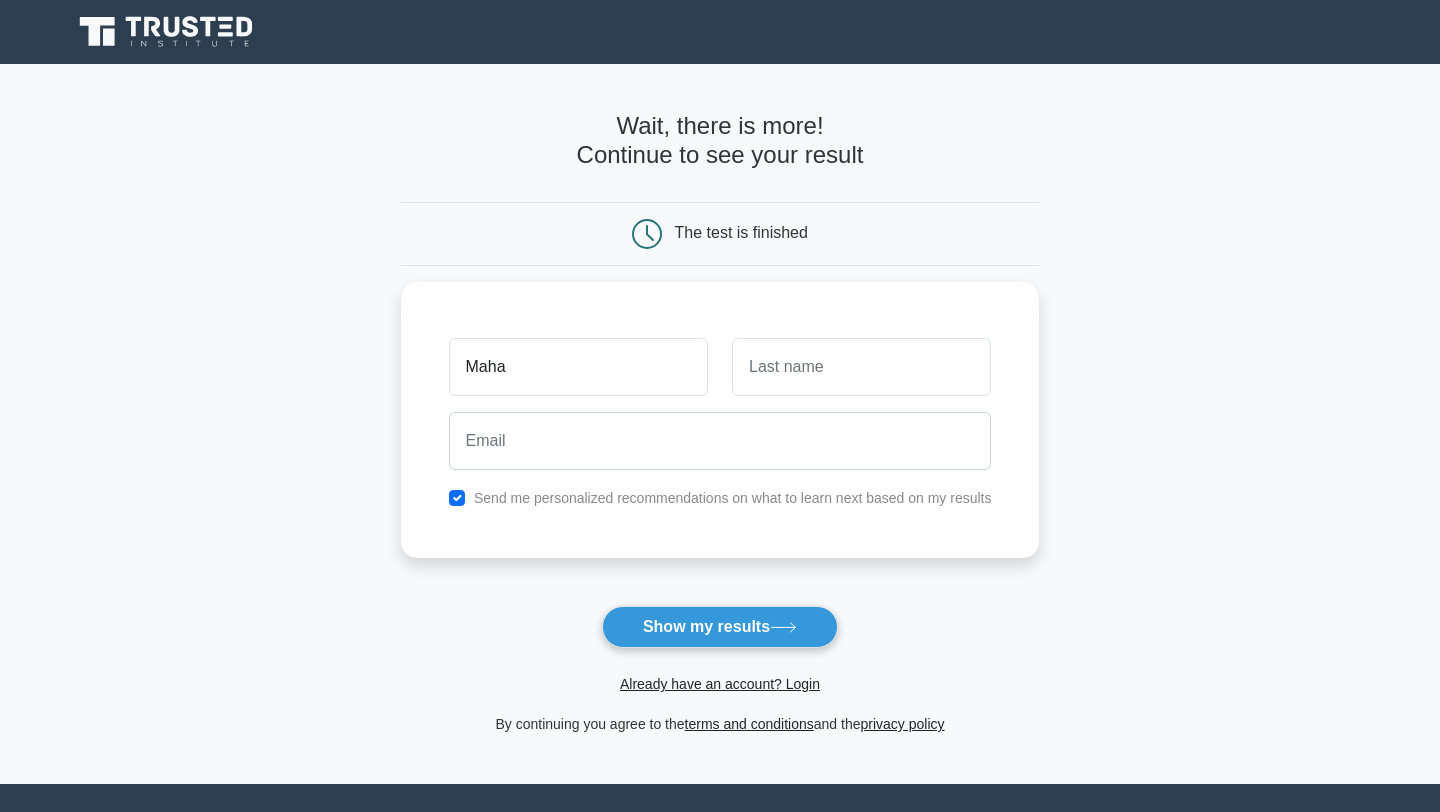 type on "Maha" 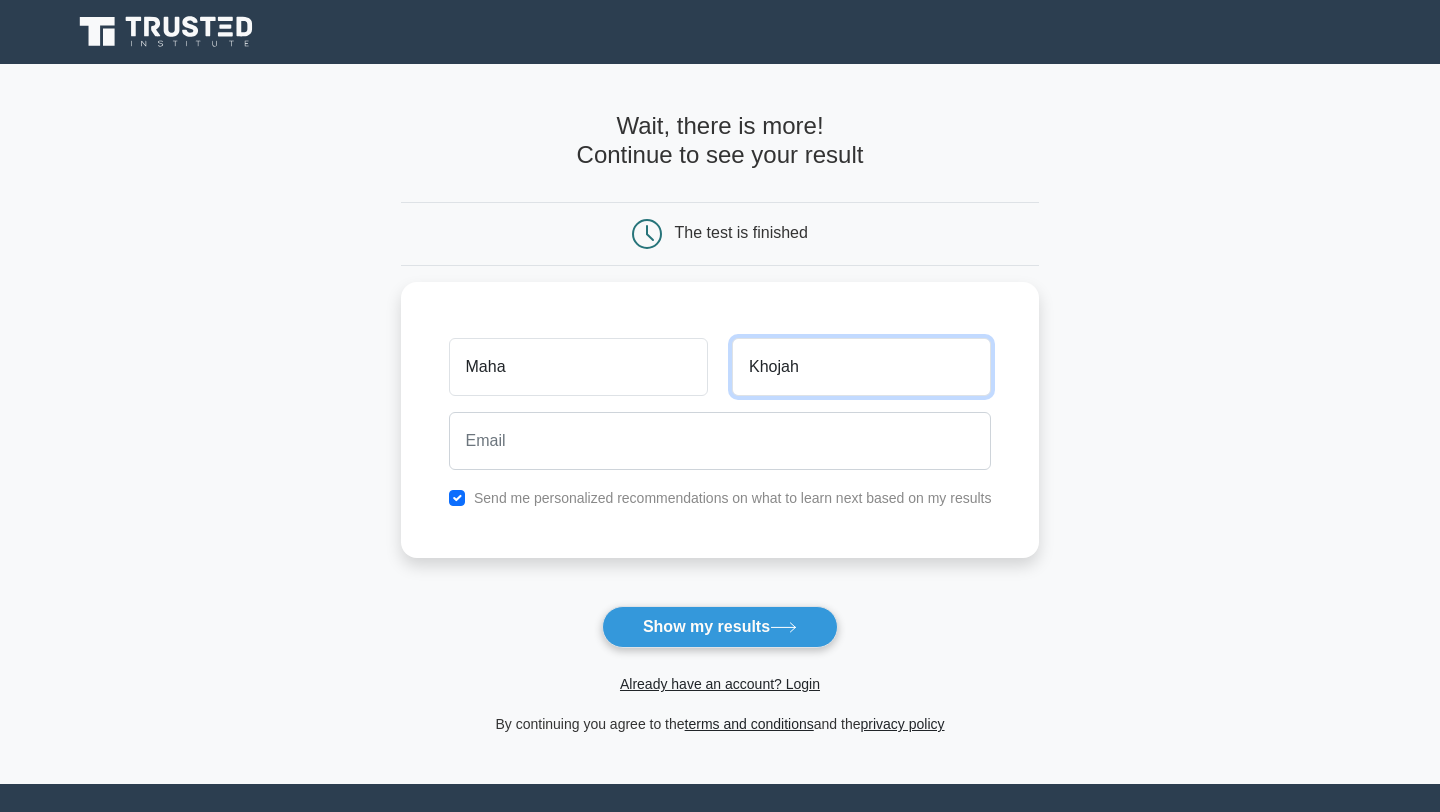 type on "Khojah" 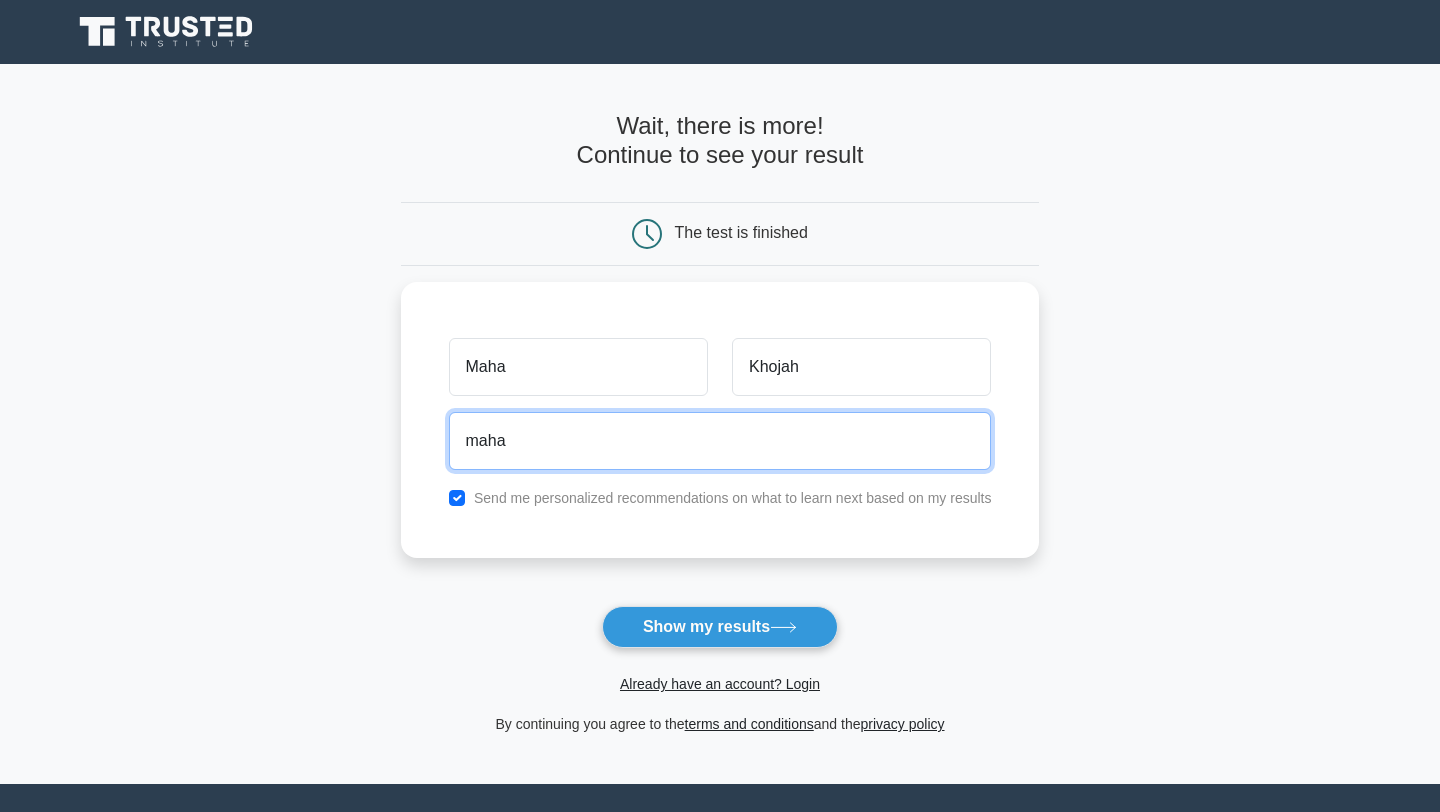 click on "Show my results" at bounding box center (720, 627) 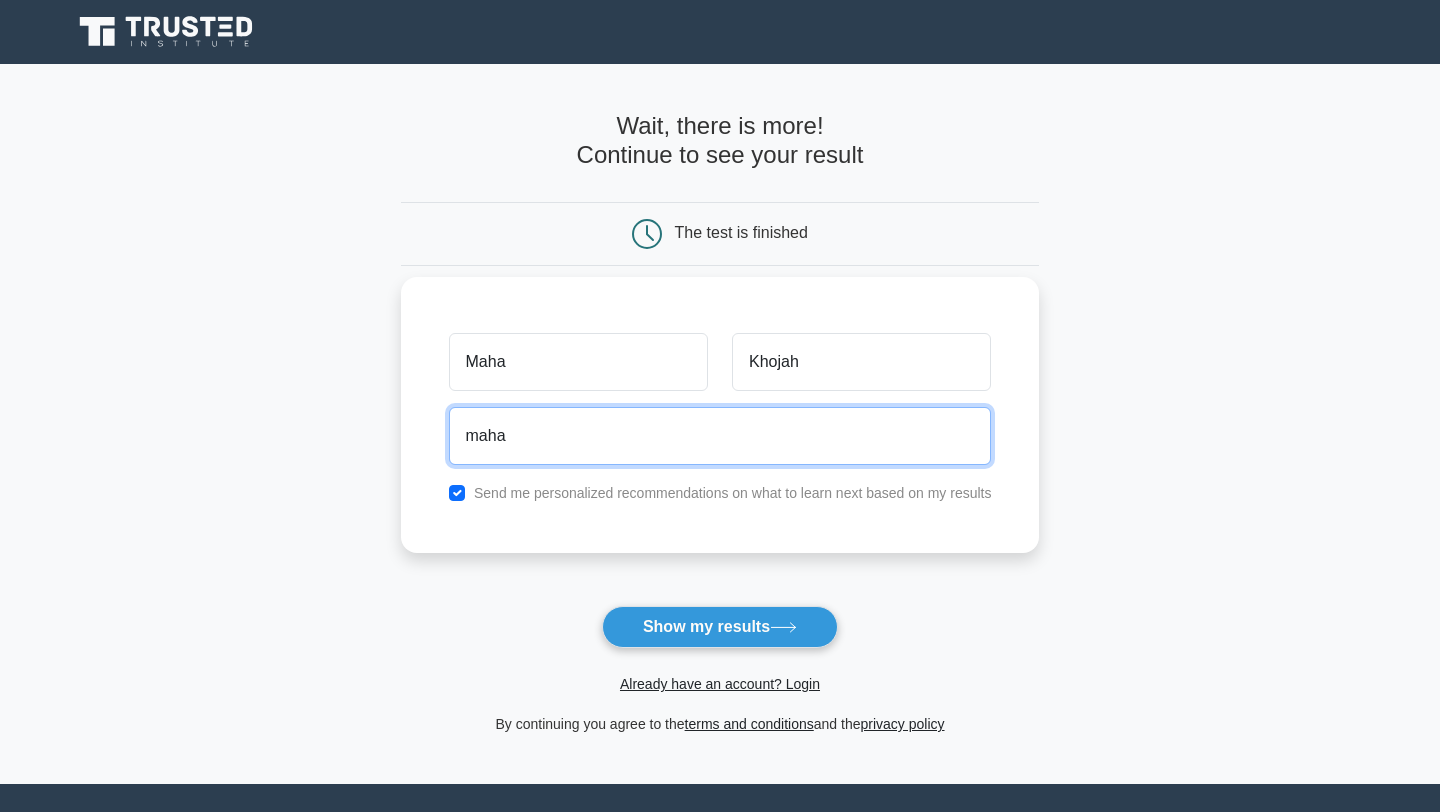 type on "maha.km.khojah@gmail.com" 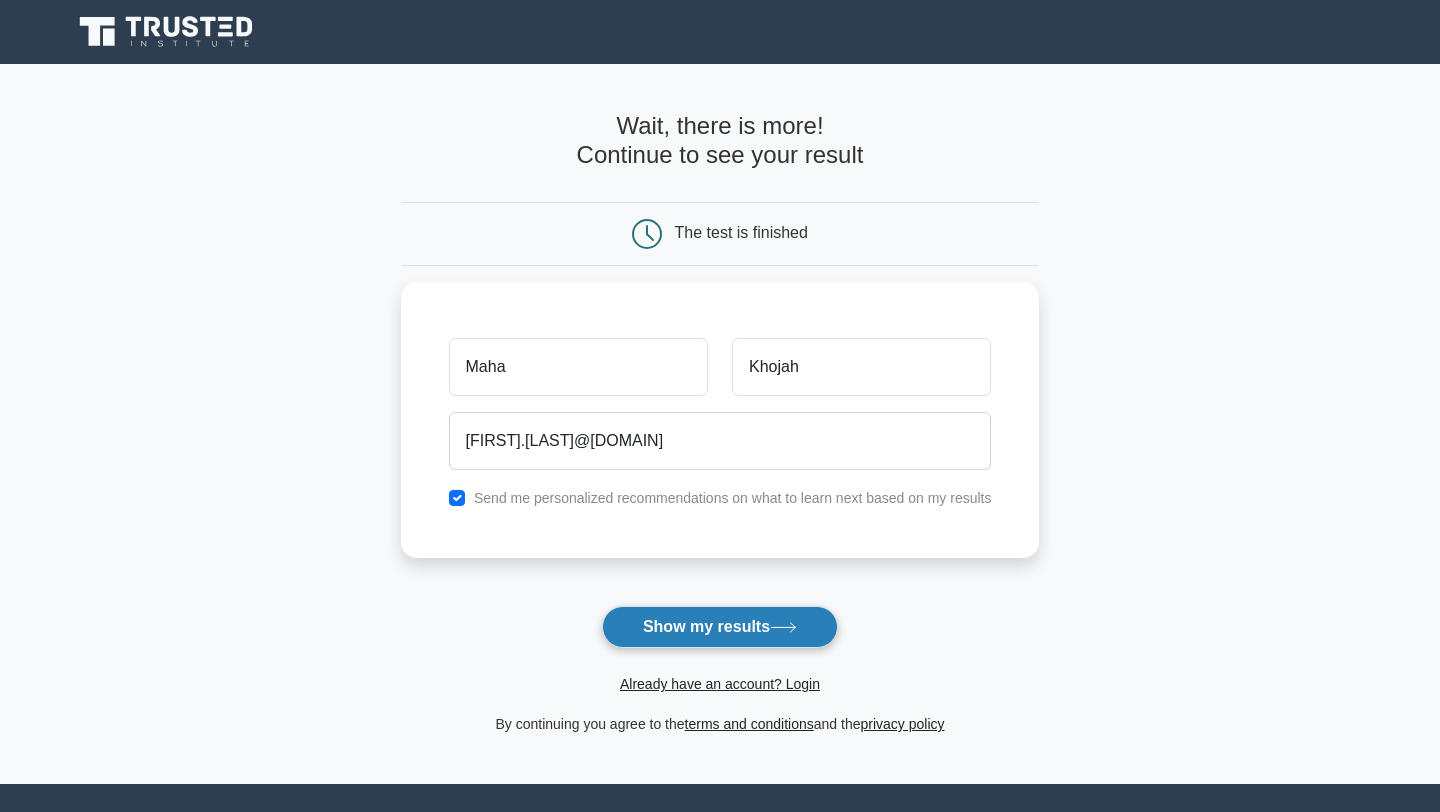 click on "Show my results" at bounding box center (720, 627) 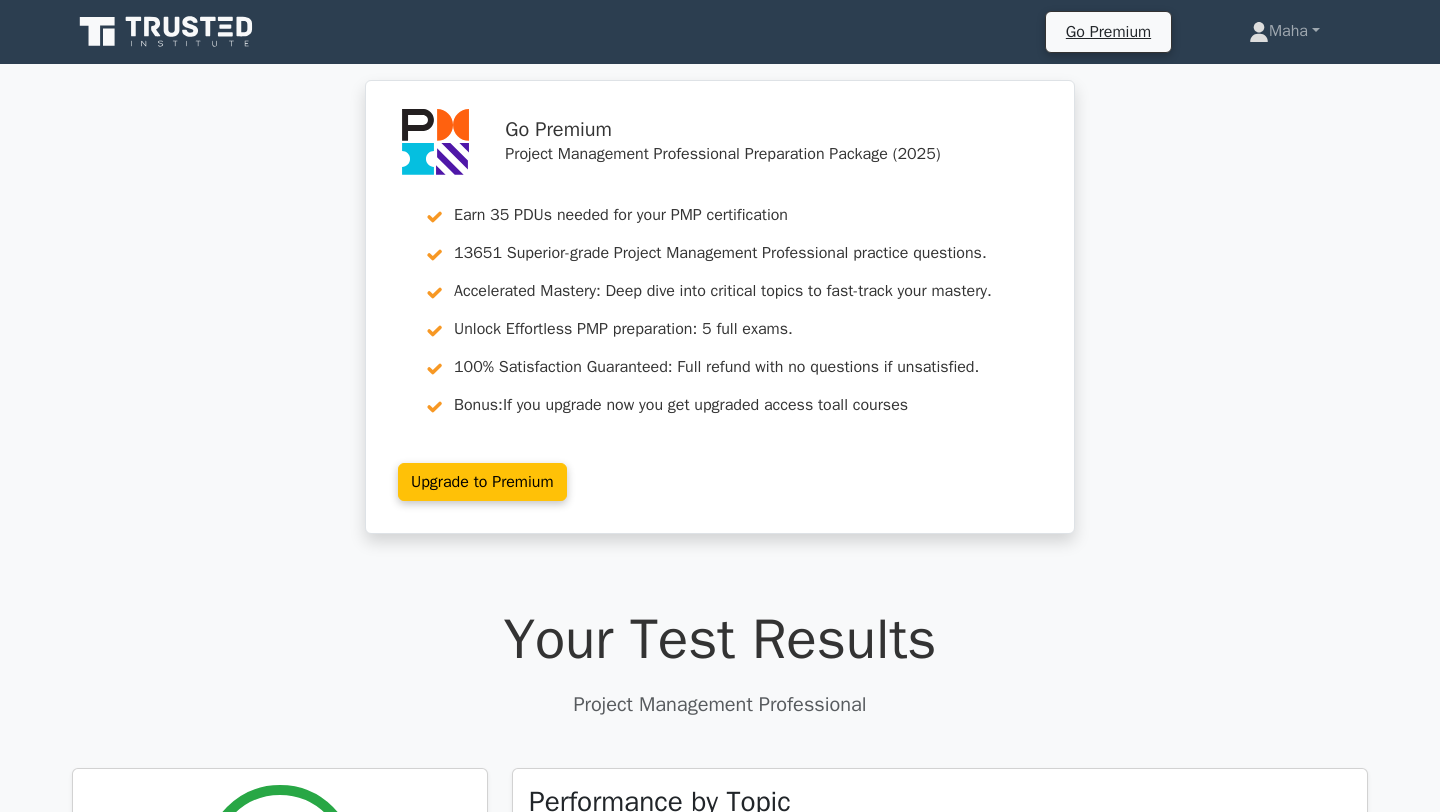 scroll, scrollTop: 0, scrollLeft: 0, axis: both 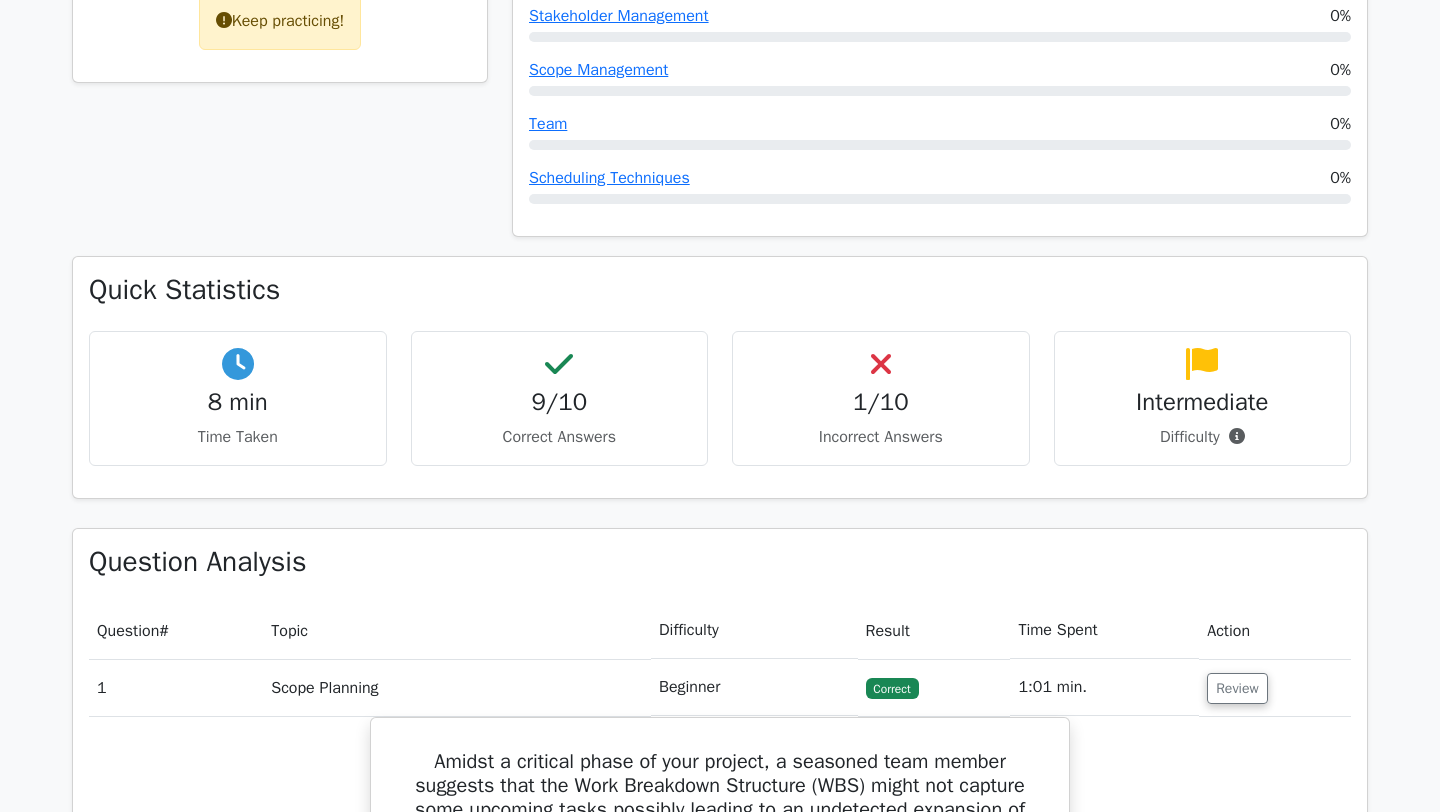click on "1/10
Incorrect Answers" at bounding box center (881, 398) 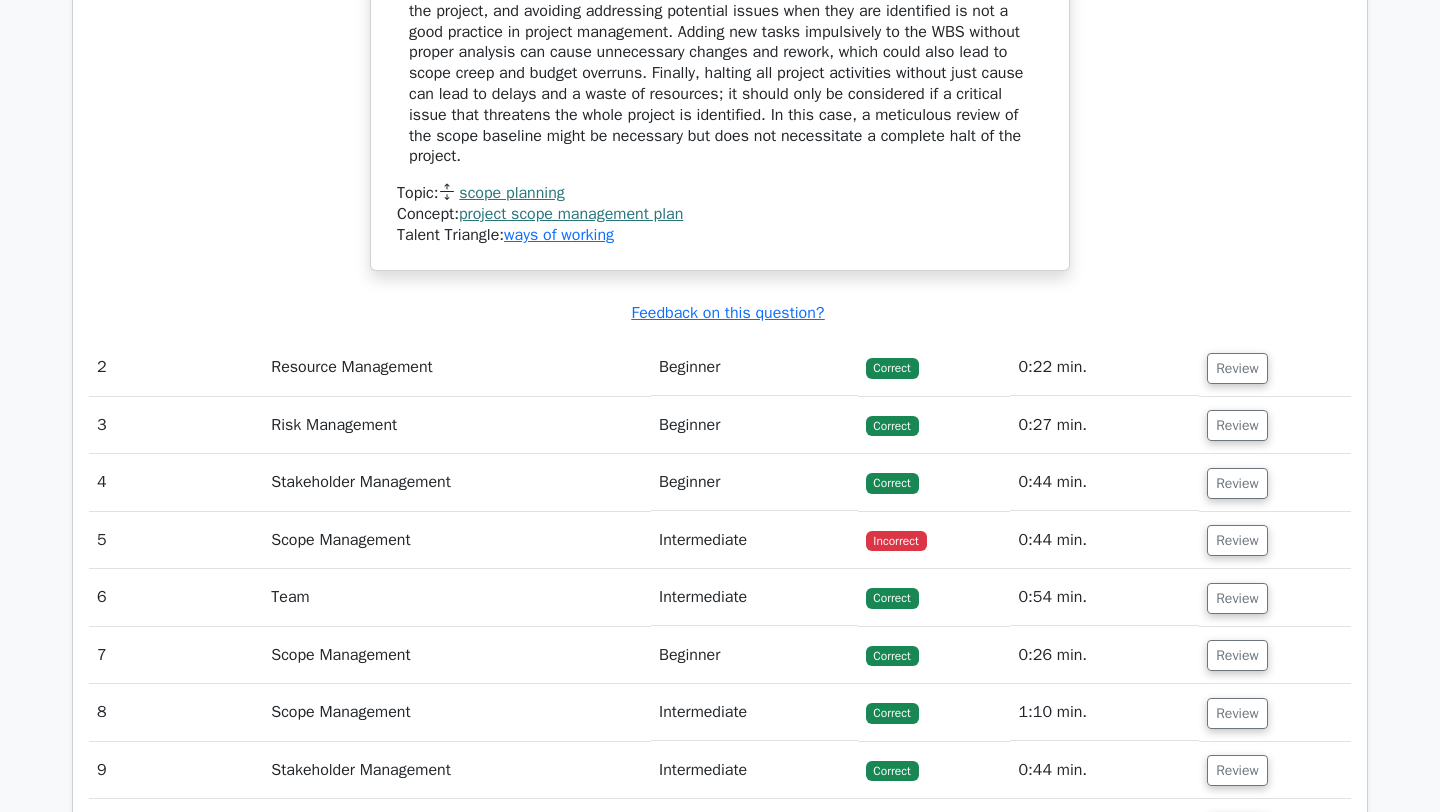 scroll, scrollTop: 2653, scrollLeft: 0, axis: vertical 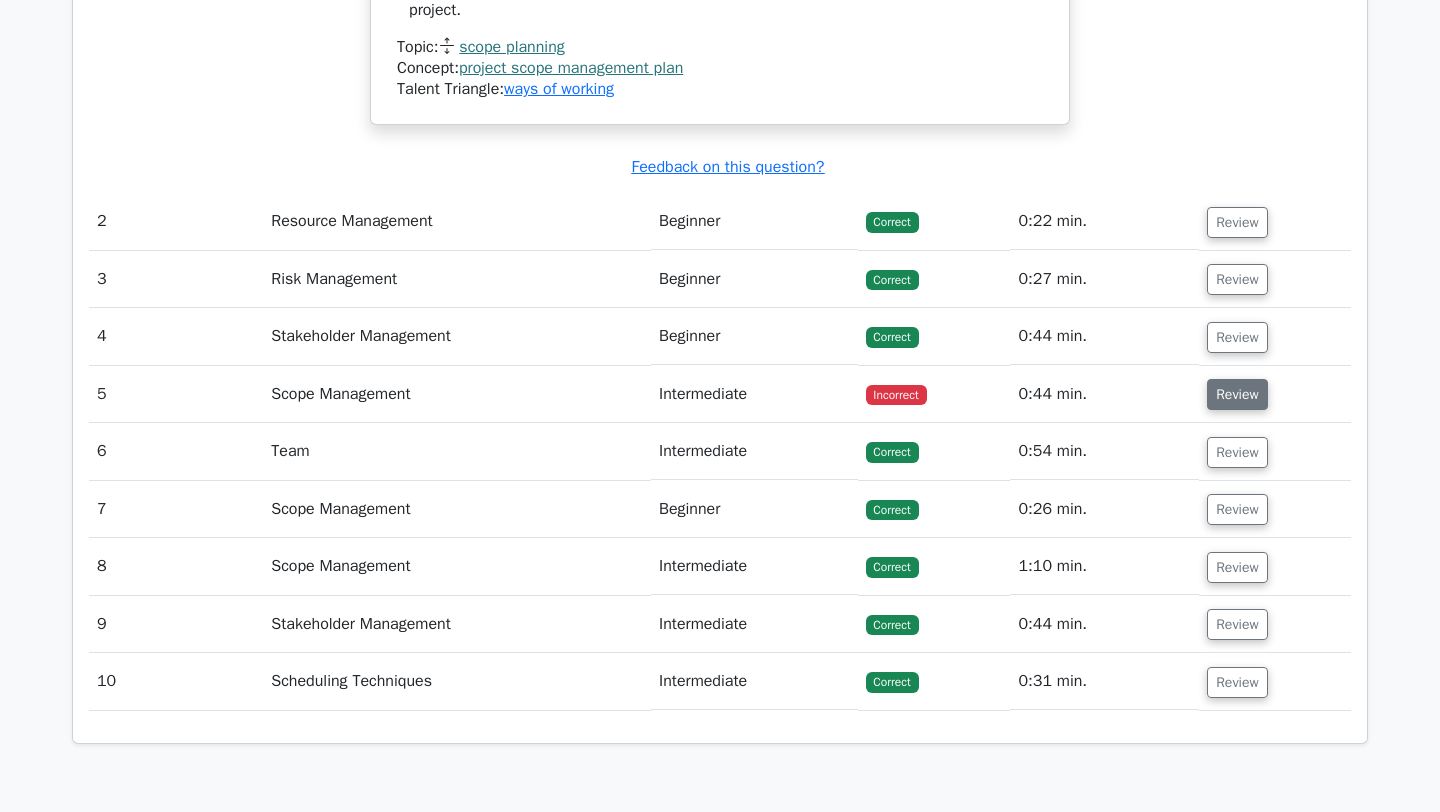 click on "Review" at bounding box center (1237, 394) 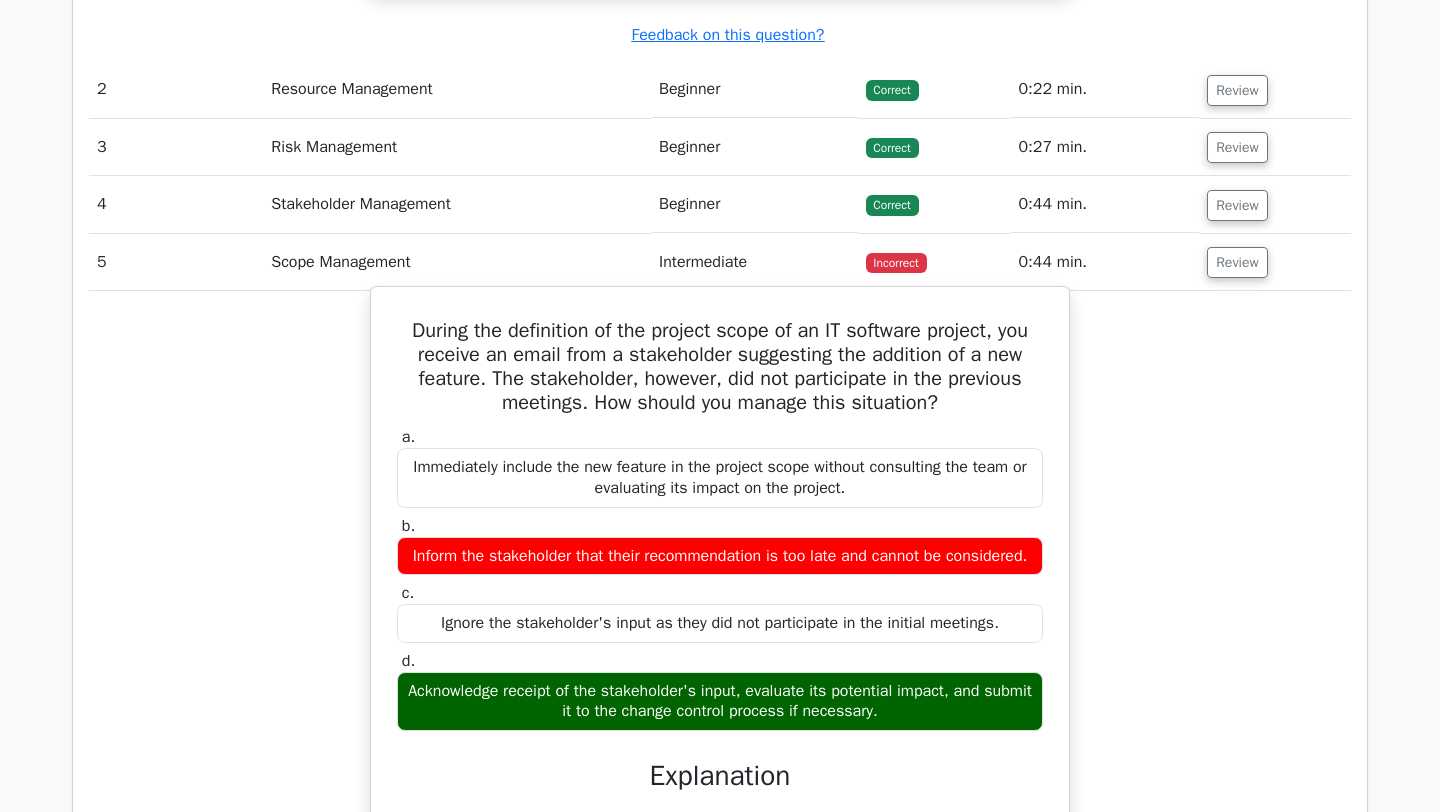 scroll, scrollTop: 2790, scrollLeft: 0, axis: vertical 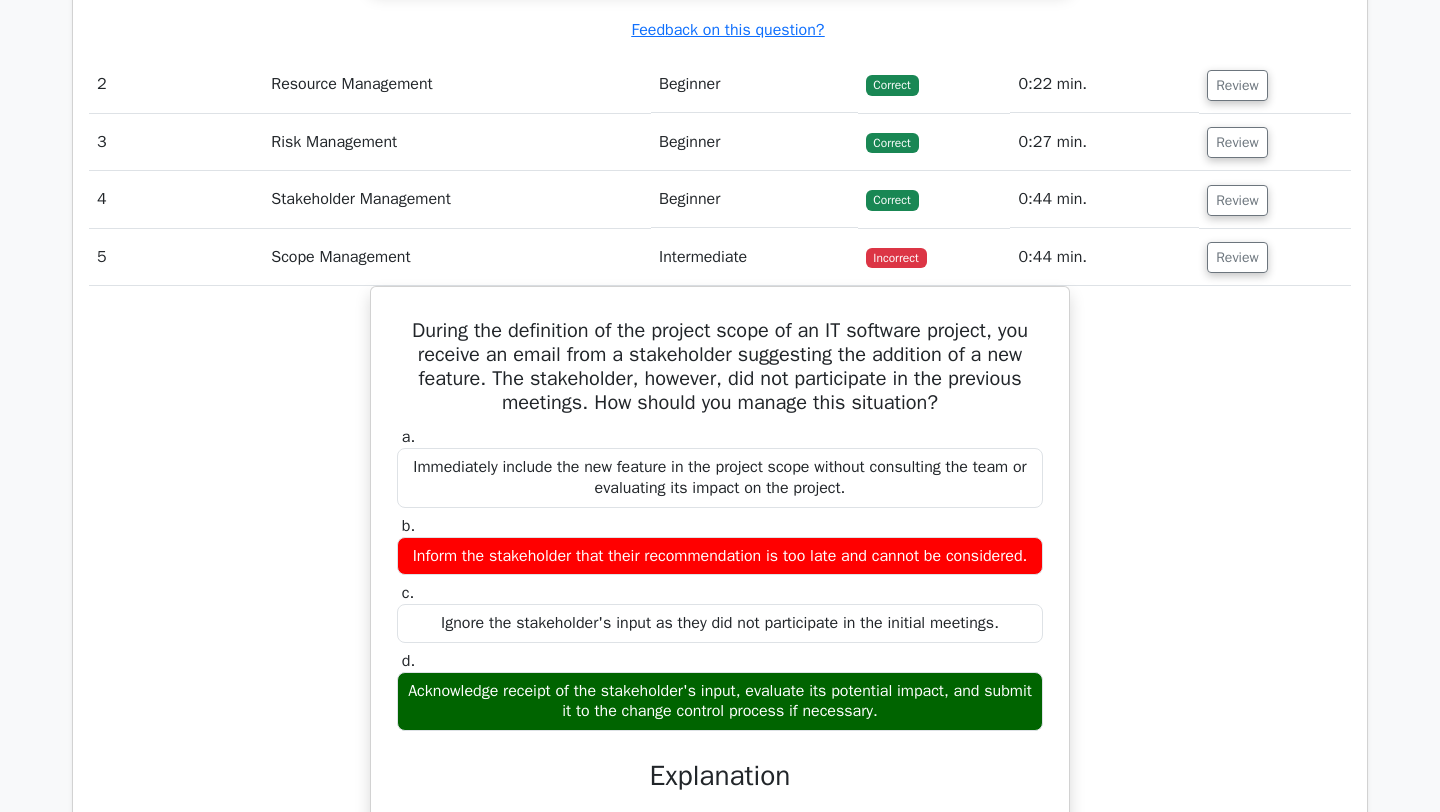 type 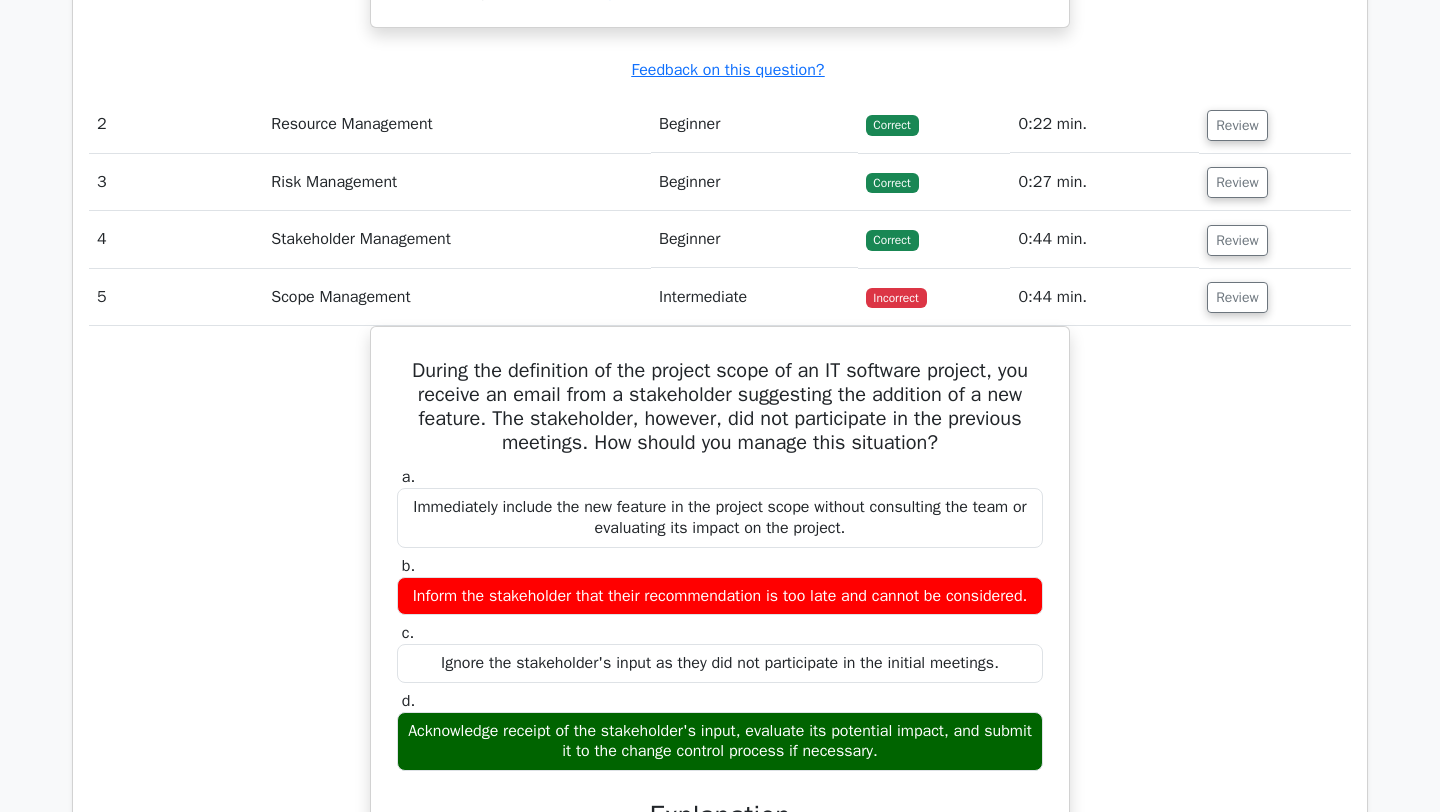 click on "During the definition of the project scope of an IT software project, you receive an email from a stakeholder suggesting the addition of a new feature. The stakeholder, however, did not participate in the previous meetings. How should you manage this situation?
a.
Immediately include the new feature in the project scope without consulting the team or evaluating its impact on the project.
b." at bounding box center (720, 838) 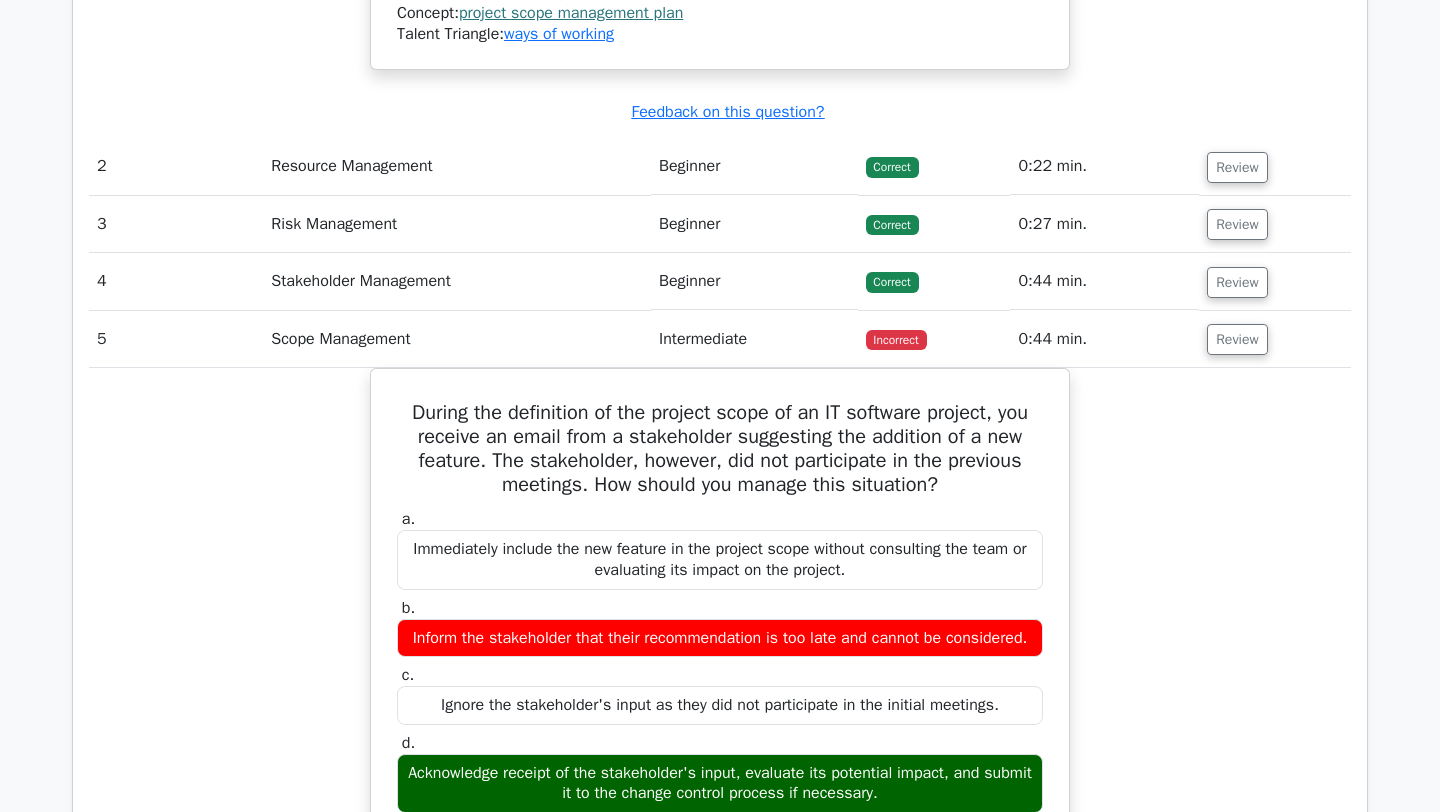scroll, scrollTop: 2710, scrollLeft: 0, axis: vertical 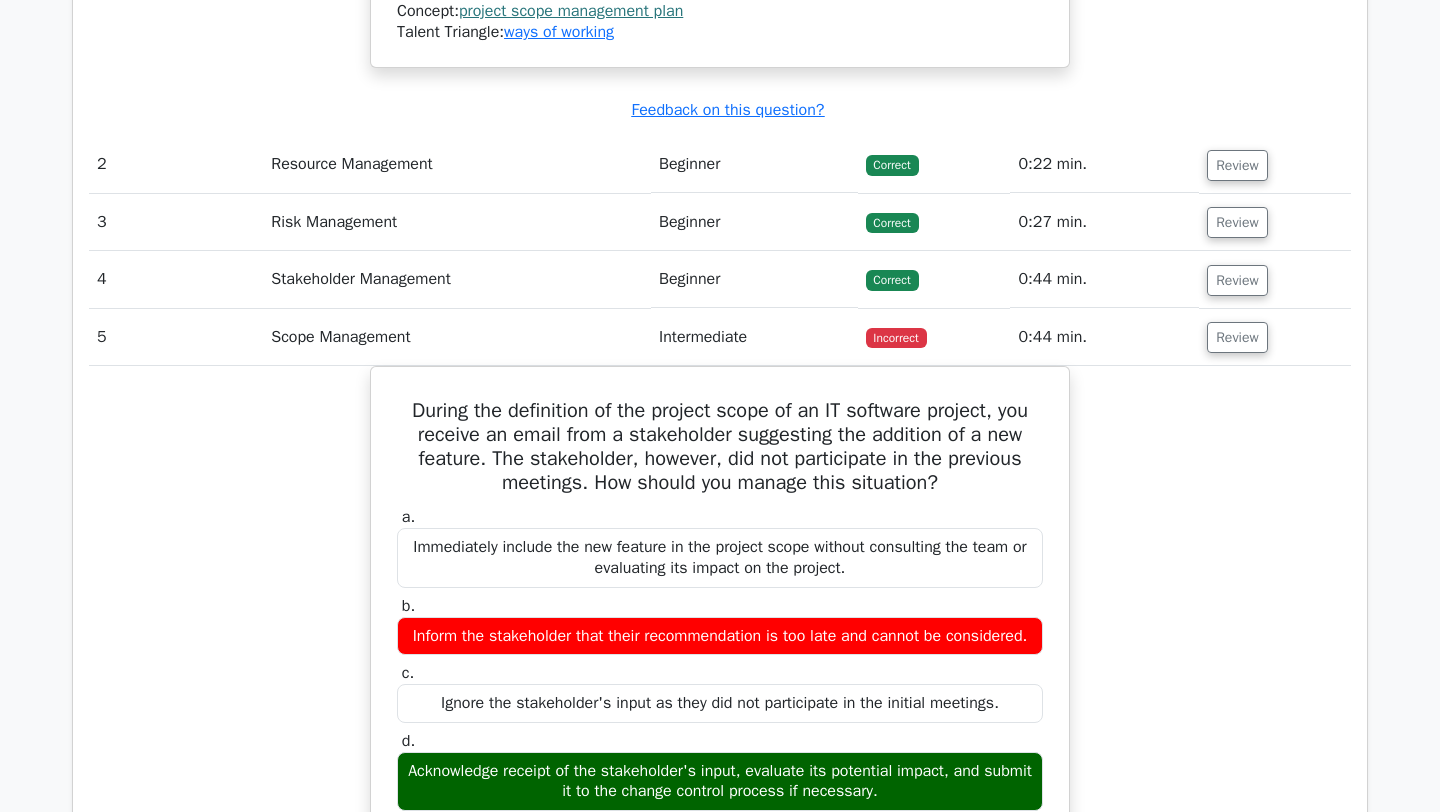 click on "During the definition of the project scope of an IT software project, you receive an email from a stakeholder suggesting the addition of a new feature. The stakeholder, however, did not participate in the previous meetings. How should you manage this situation?
a.
Immediately include the new feature in the project scope without consulting the team or evaluating its impact on the project.
b." at bounding box center [720, 878] 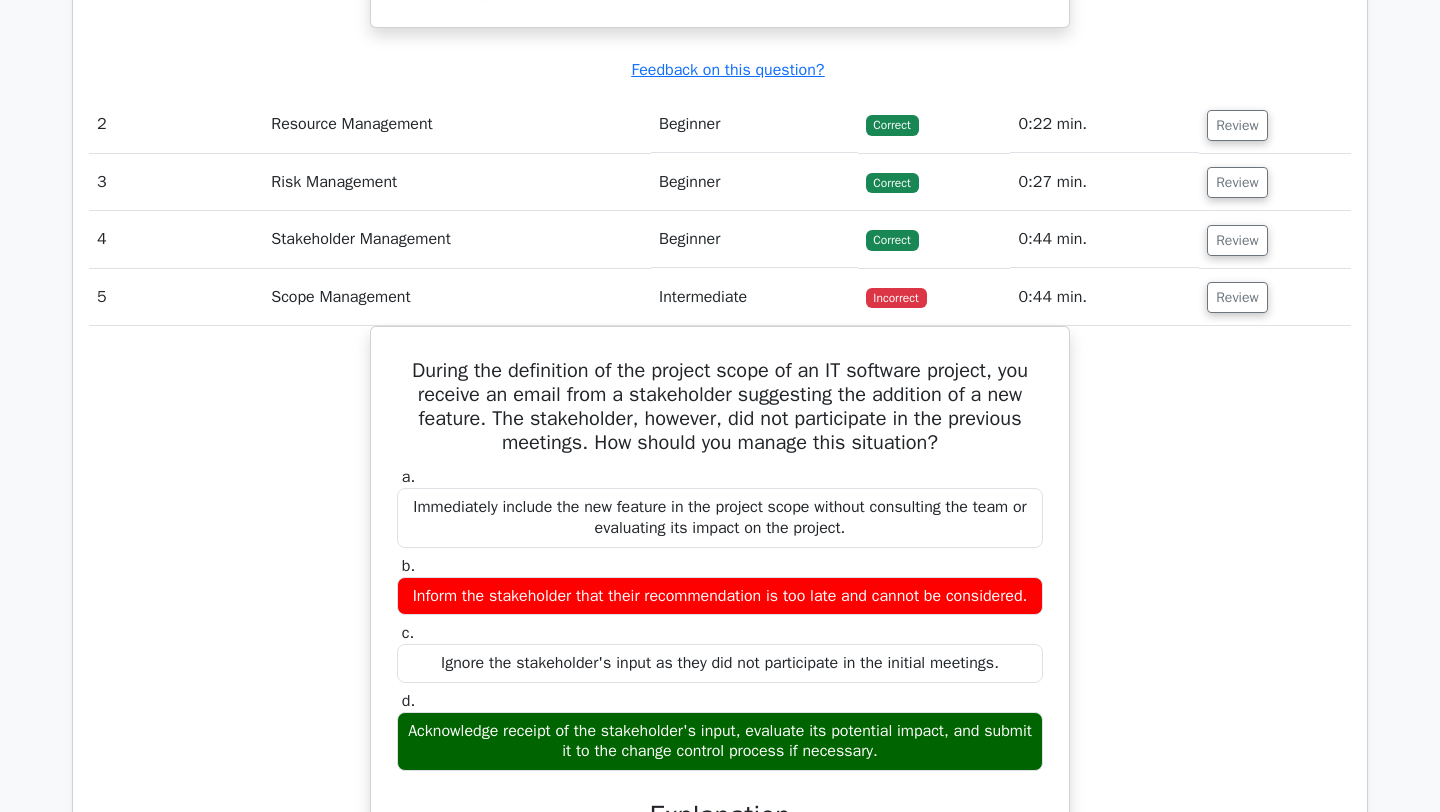 scroll, scrollTop: 2790, scrollLeft: 0, axis: vertical 